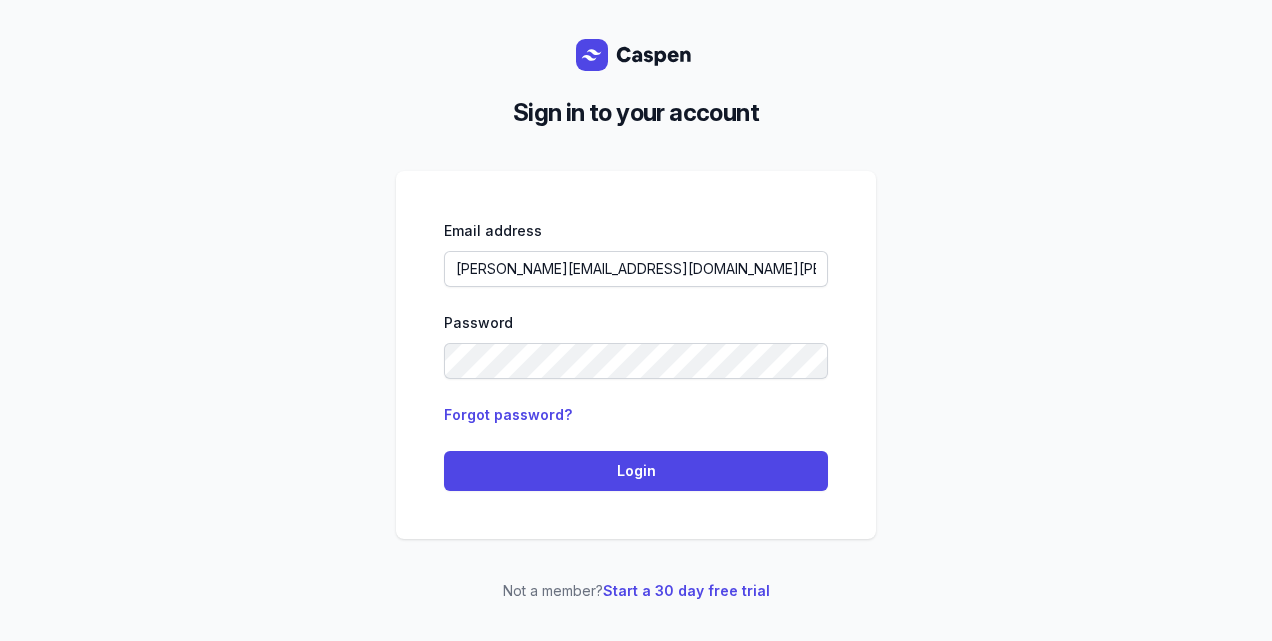 scroll, scrollTop: 0, scrollLeft: 0, axis: both 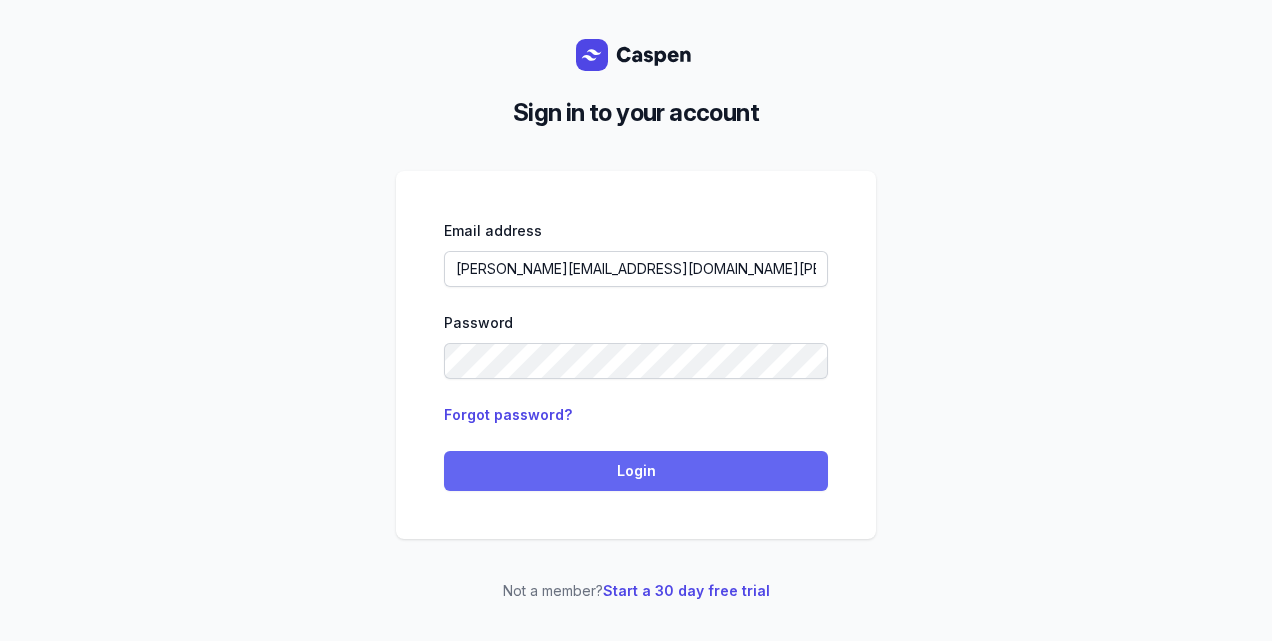 drag, startPoint x: 0, startPoint y: 0, endPoint x: 632, endPoint y: 475, distance: 790.6004 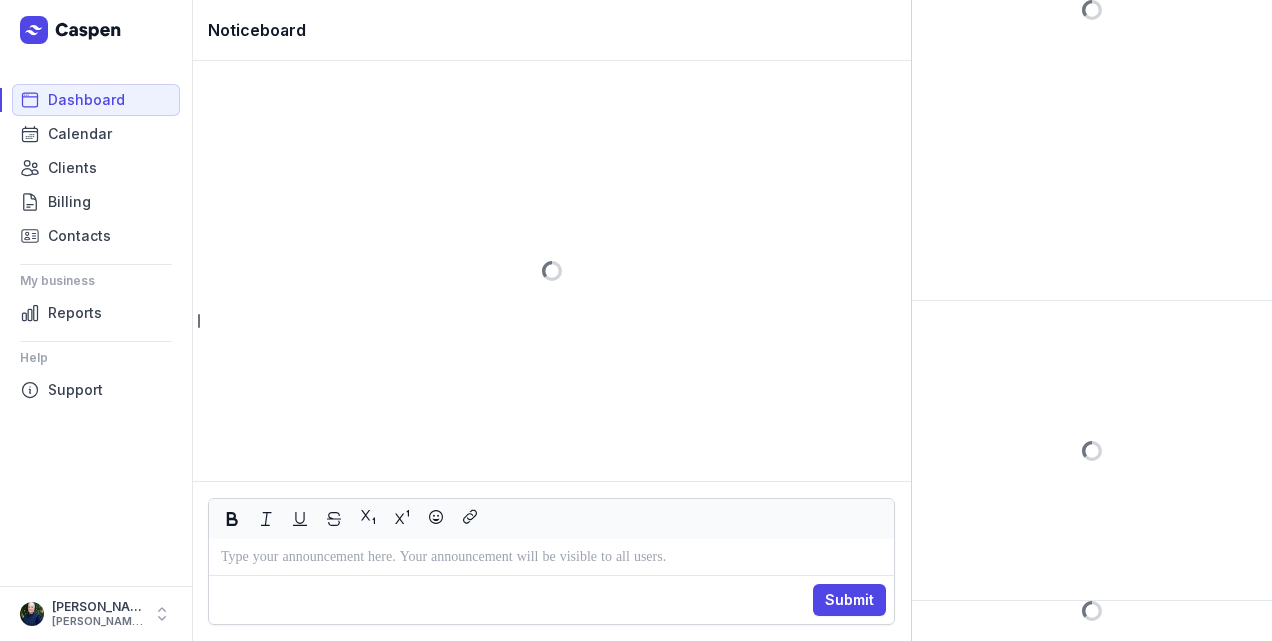 scroll, scrollTop: 0, scrollLeft: 0, axis: both 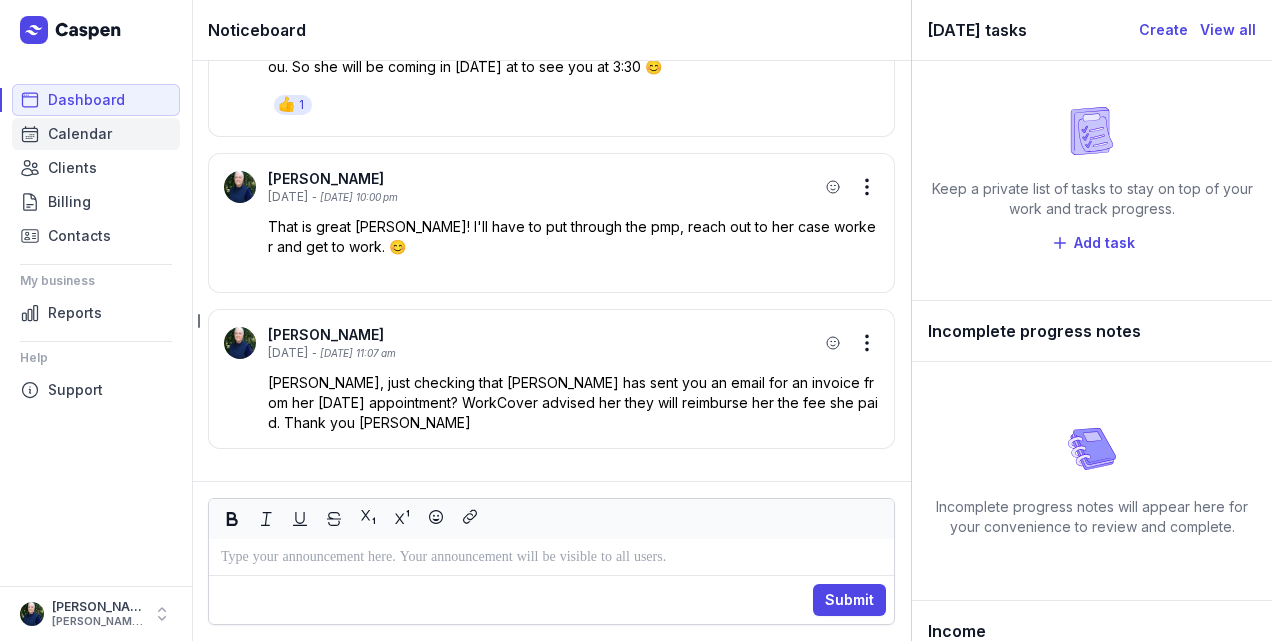 click on "Calendar" 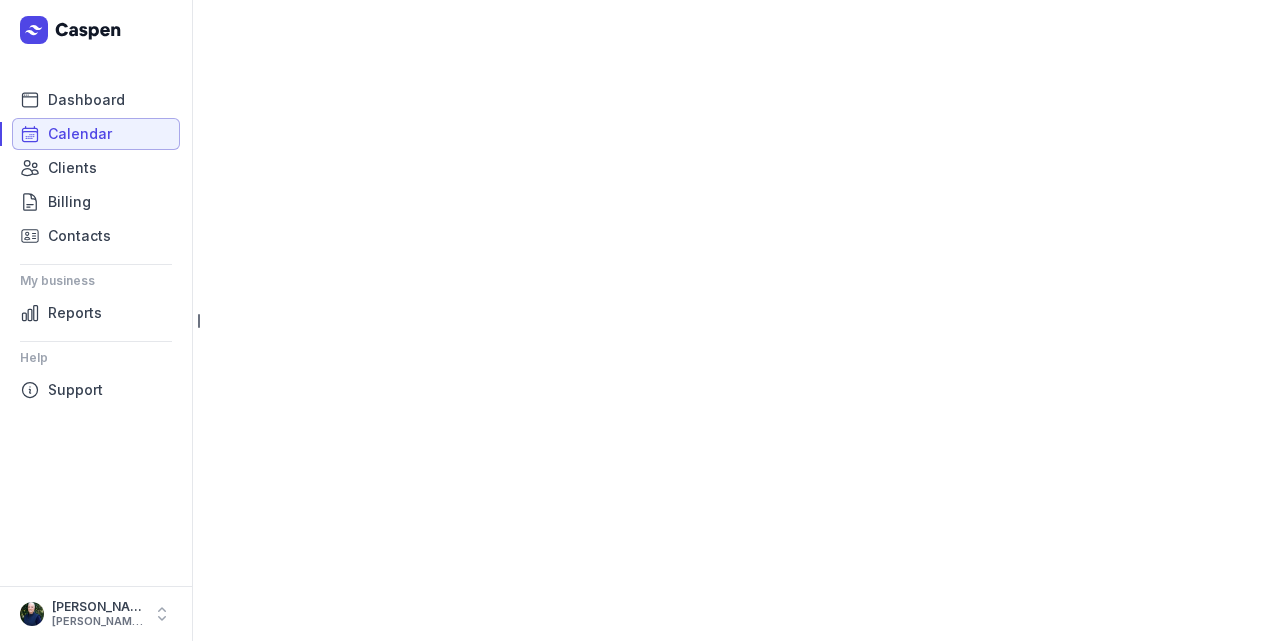 select on "week" 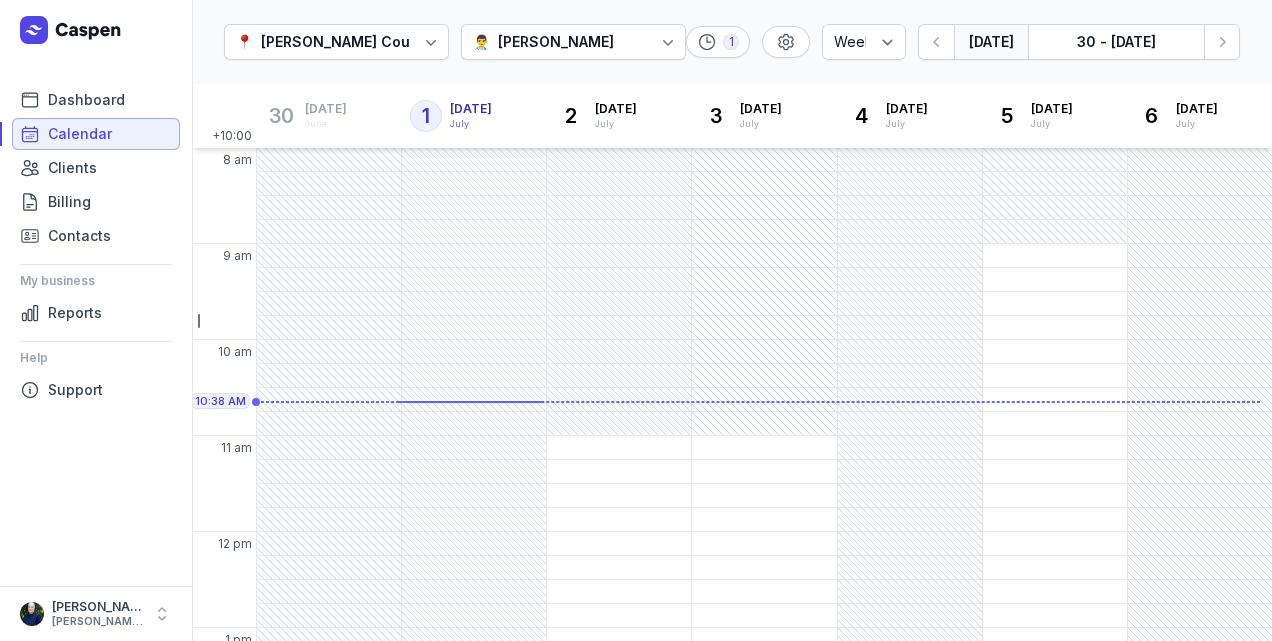 scroll, scrollTop: 3, scrollLeft: 0, axis: vertical 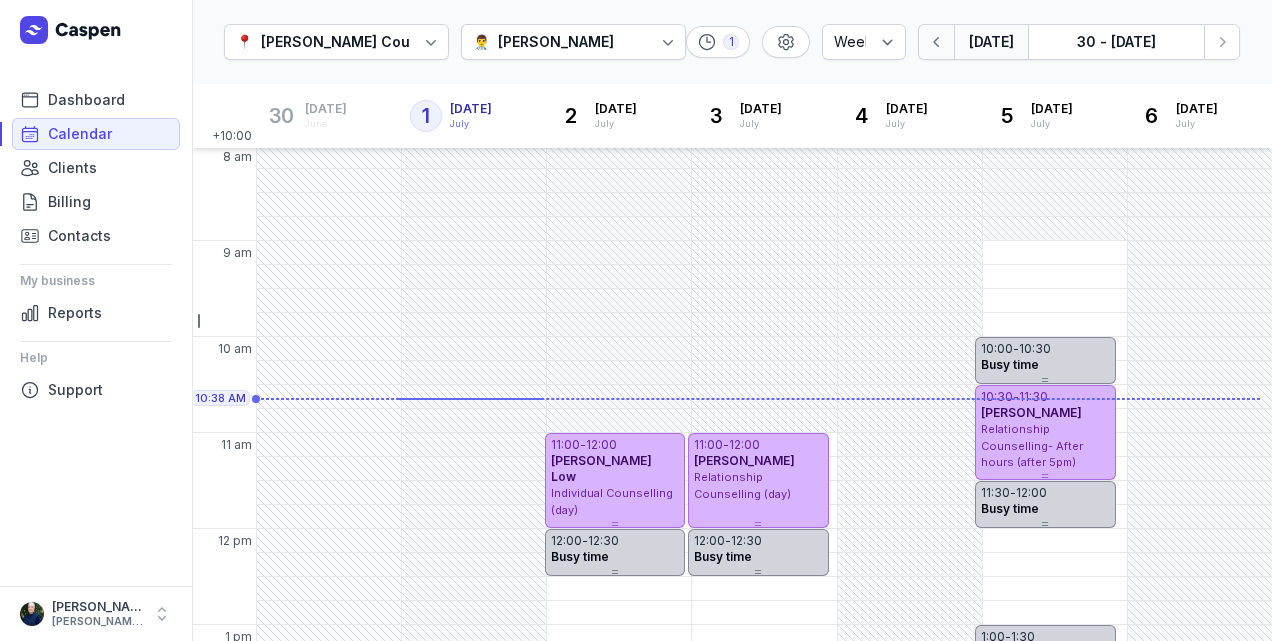 click 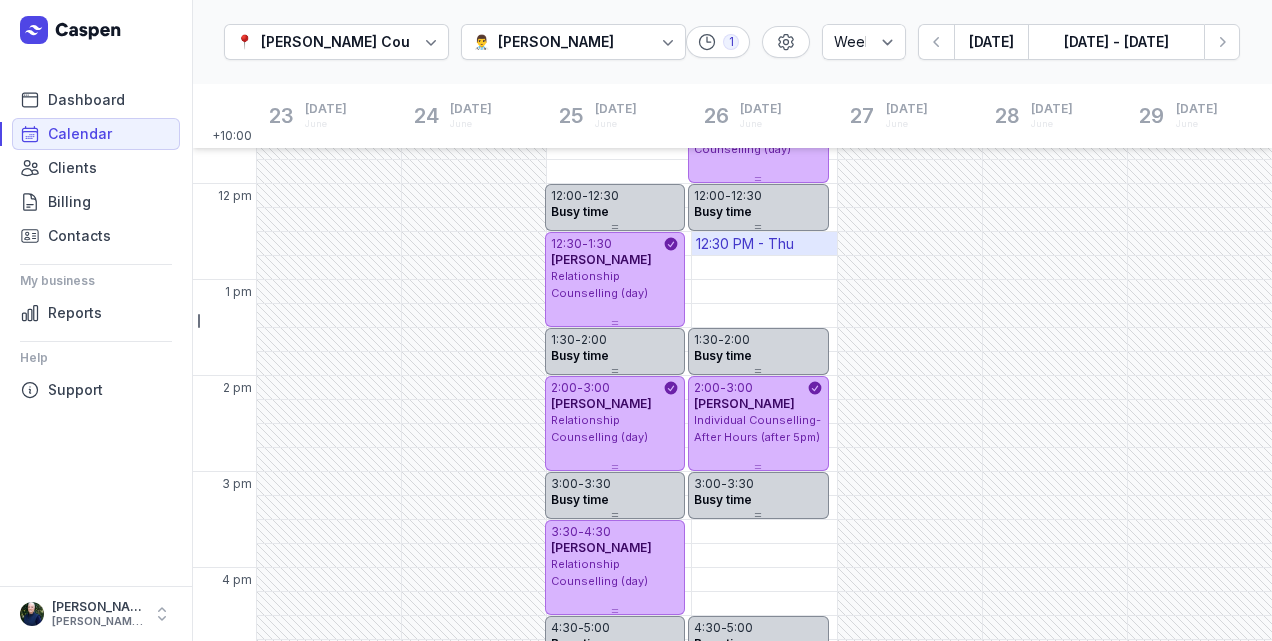 scroll, scrollTop: 403, scrollLeft: 0, axis: vertical 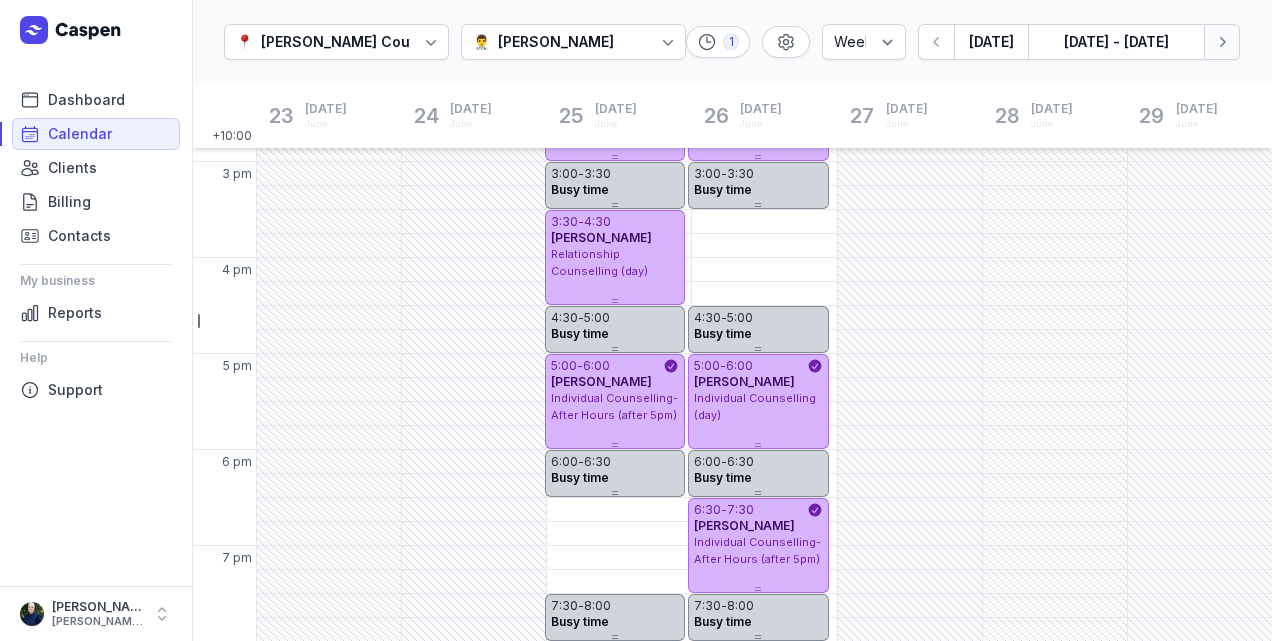 click on "Next week" 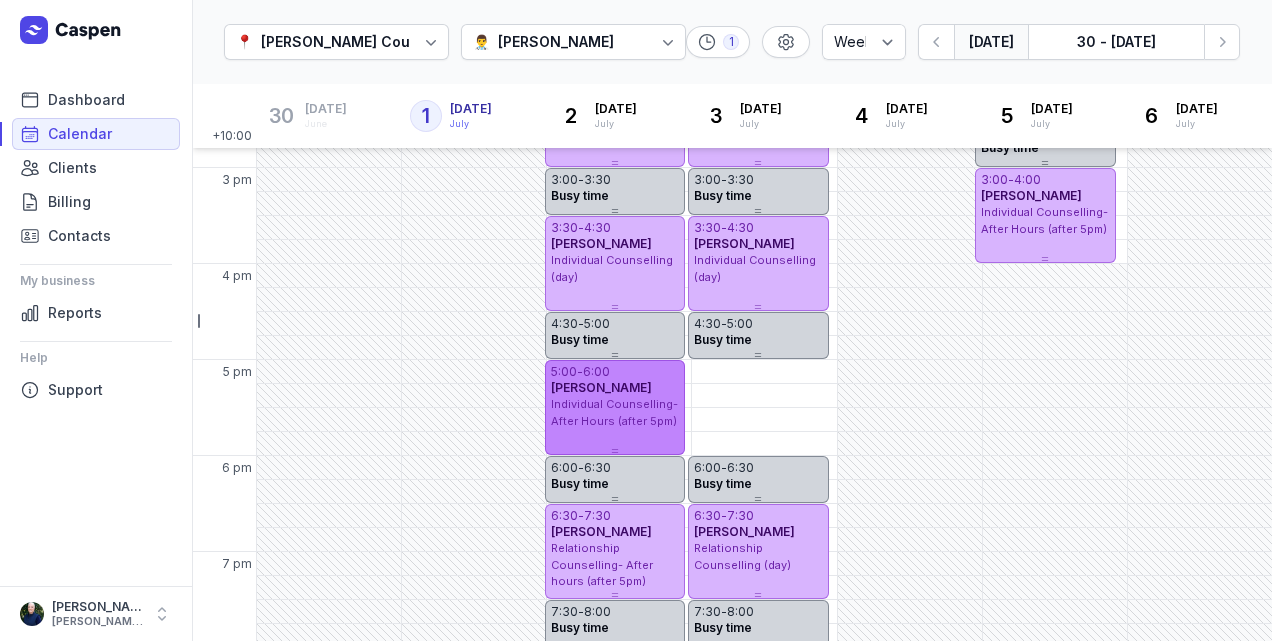 scroll, scrollTop: 658, scrollLeft: 0, axis: vertical 